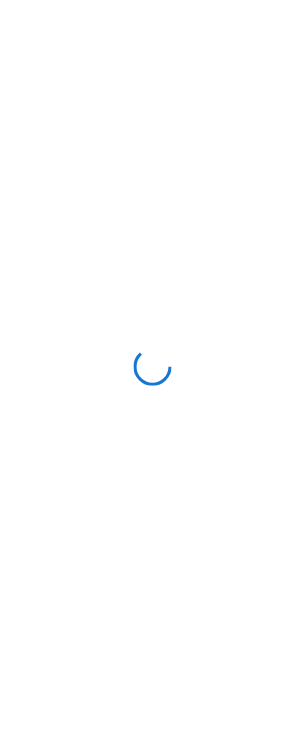 scroll, scrollTop: 0, scrollLeft: 0, axis: both 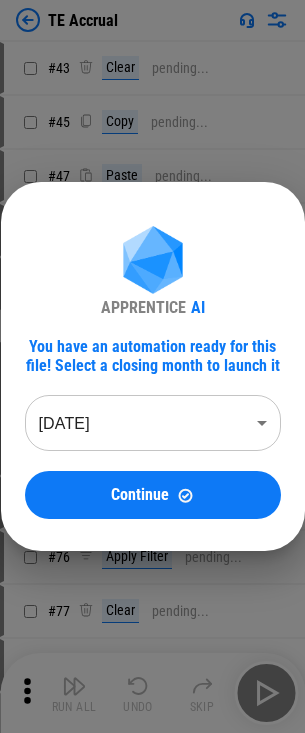 click on "TE Accrual  # 43 Clear pending... # 45 Copy pending... # 47 Paste pending... # 53 Auto Fill pending... # 66 Update pending... TE Accrual - Jun 2025_07-08-2025 21_02.xlsx # 67 Manual Change Required Complete the rest of the row, then press "Done" 0 Values # 75 Set filter pending... # 76 Apply Filter pending... # 77 Clear pending... # 78 Copy pending... # 80 Paste pending... # 82 Set filter pending... # 83 Apply Filter pending... # 85 Remove Rows pending... # 86 Clear All Filters pending... # 87 Remove filter pending... # 89 Refresh Pivot Table pending... # 90 Manual Change Required Please make sure all the rows are expanded in the pivot table. # 95 Clear pending... # 96 Update pending... # 97 Update pending... # 98 Update pending... # 99 Update pending... # 100 Update pending... # 103 Copy pending... # 105 Paste Values pending... # 106 Paste Values pending... # 108 Copy pending... # 109 Paste pending... # 110 Copy pending... # 111 Paste pending... # 112 Copy pending... # 113 Paste pending... # 116 # #" at bounding box center [152, 366] 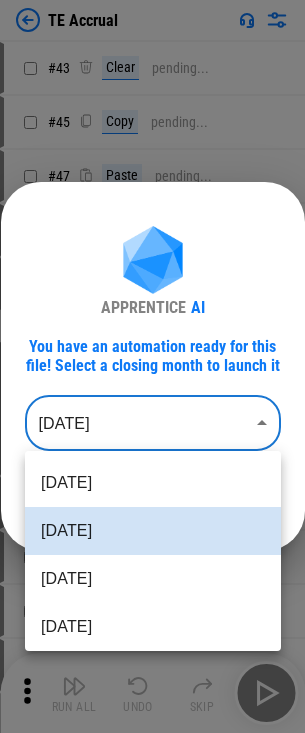 click on "Apr 2025" at bounding box center [153, 627] 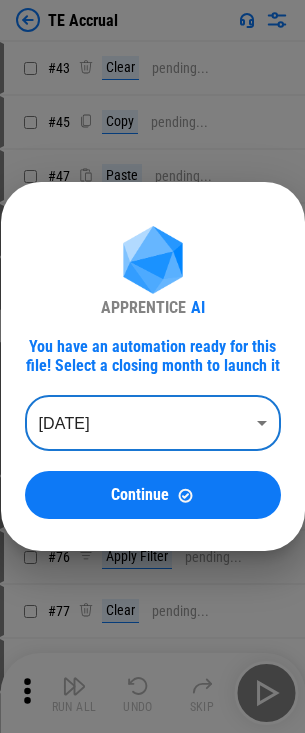 click on "APPRENTICE AI You have an automation ready for this file! Select a closing month to launch it Apr 2025 ******** ​ Continue" at bounding box center [153, 373] 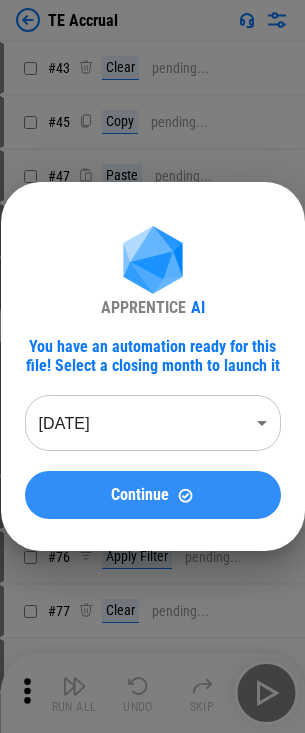 click on "Continue" at bounding box center (153, 495) 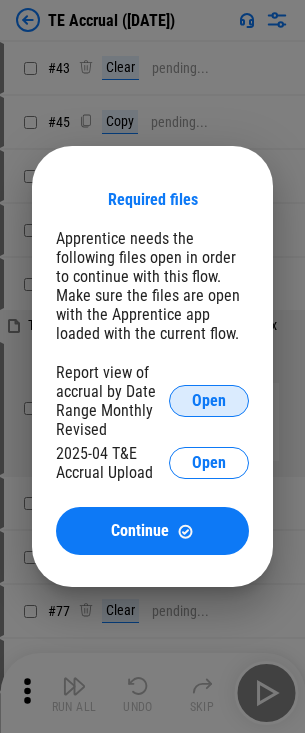 click on "Open" at bounding box center (209, 401) 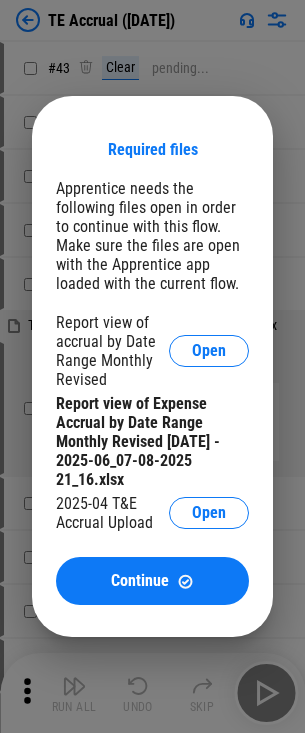 click on "2025-04 T&E Accrual Upload Open" at bounding box center (152, 513) 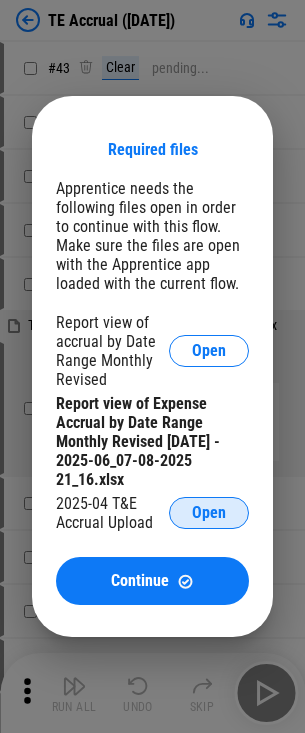 click on "Open" at bounding box center (209, 513) 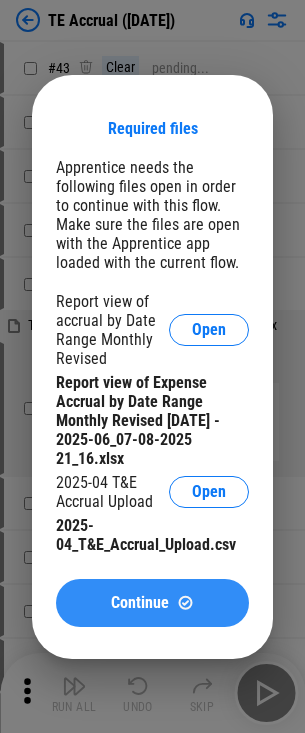 click on "Continue" at bounding box center (152, 603) 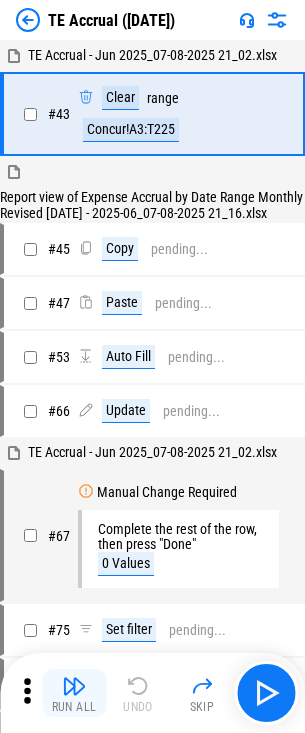 click on "Run All" at bounding box center [74, 693] 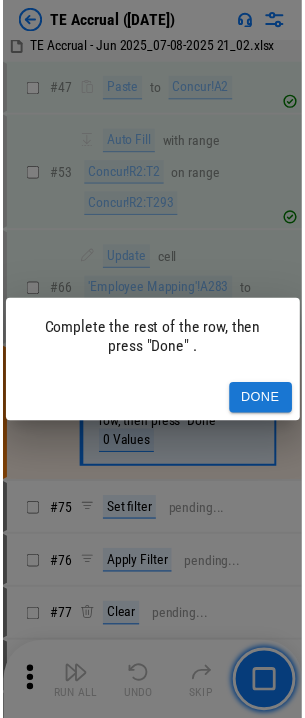 scroll, scrollTop: 333, scrollLeft: 0, axis: vertical 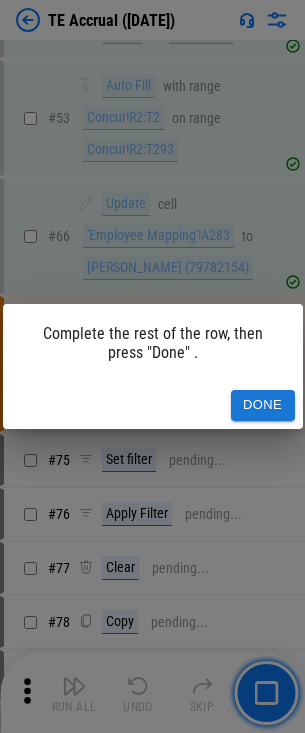 click on "Done" at bounding box center [263, 405] 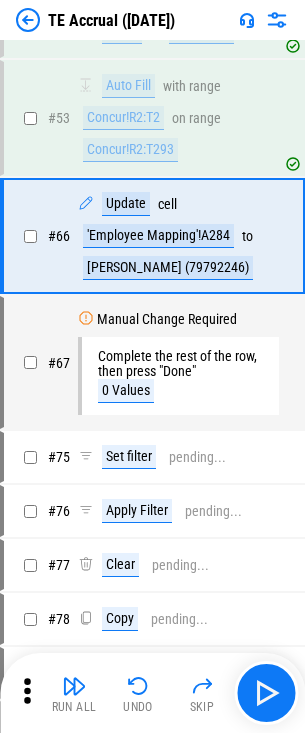click at bounding box center (74, 686) 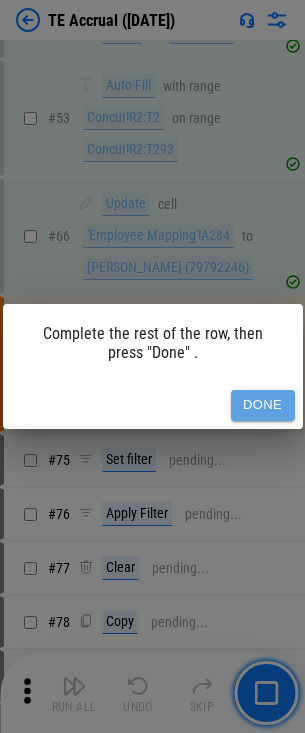 click on "Done" at bounding box center [263, 405] 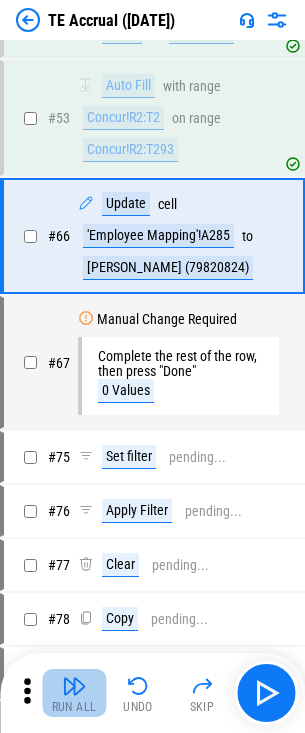 click on "Run All" at bounding box center (74, 693) 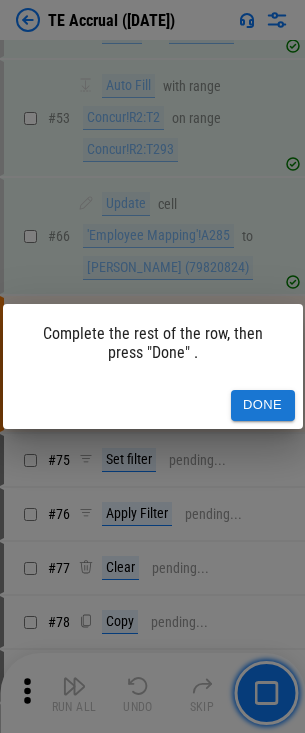 click on "Done" at bounding box center [263, 405] 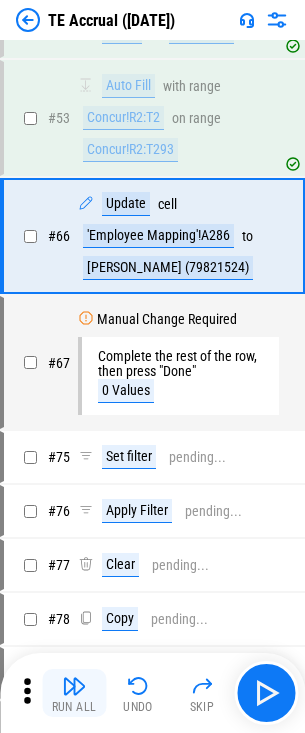 click on "Run All" at bounding box center [74, 693] 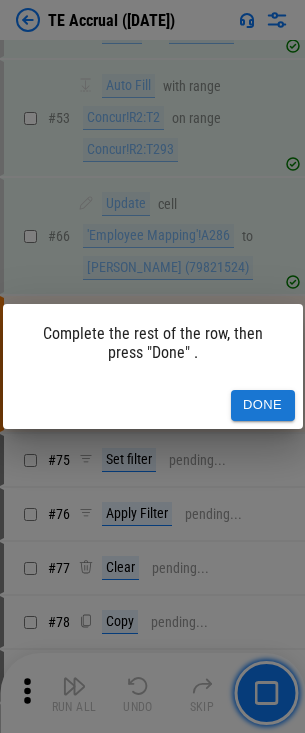 click on "Done" at bounding box center (263, 405) 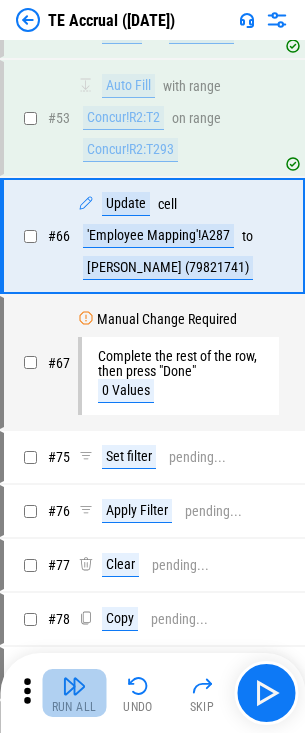 click at bounding box center [74, 686] 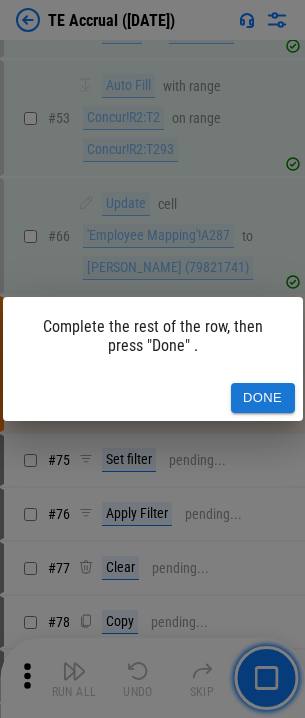 click on "Done" at bounding box center (263, 398) 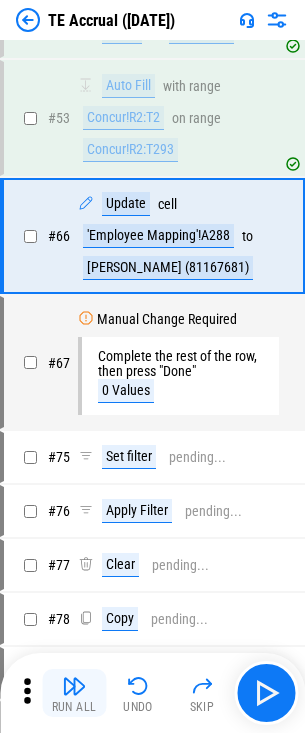 click on "Run All" at bounding box center [74, 707] 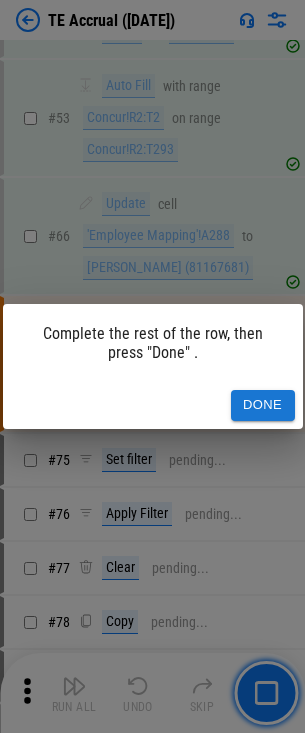 click on "Done" at bounding box center (263, 405) 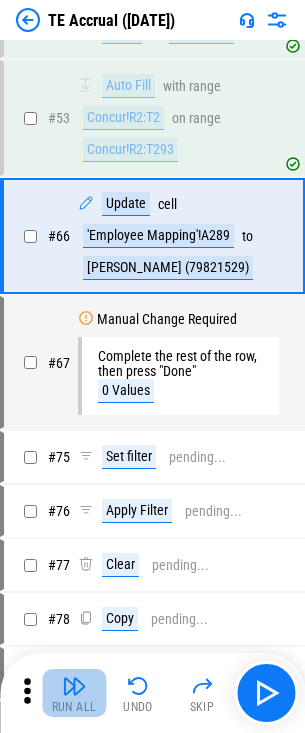 click at bounding box center [74, 686] 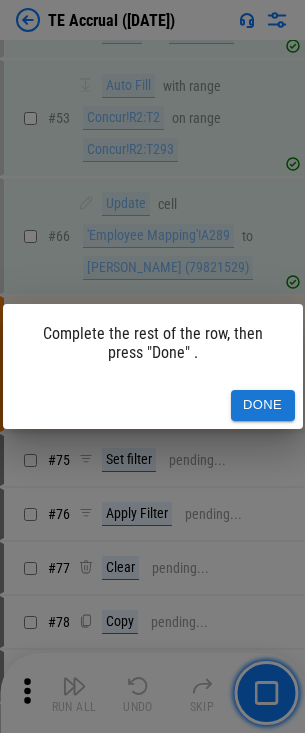click on "Done" at bounding box center [263, 405] 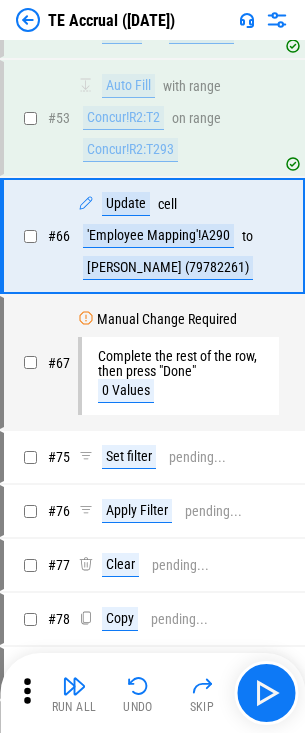 click on "Run All Undo Skip" at bounding box center (154, 693) 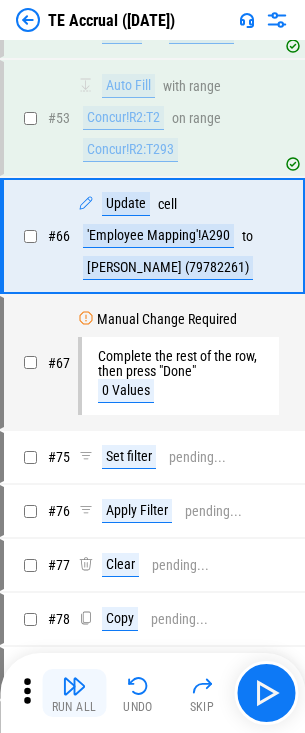 click on "Run All" at bounding box center (74, 693) 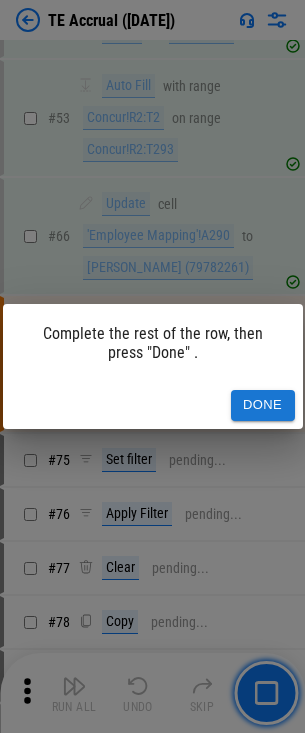 click on "Done" at bounding box center [263, 405] 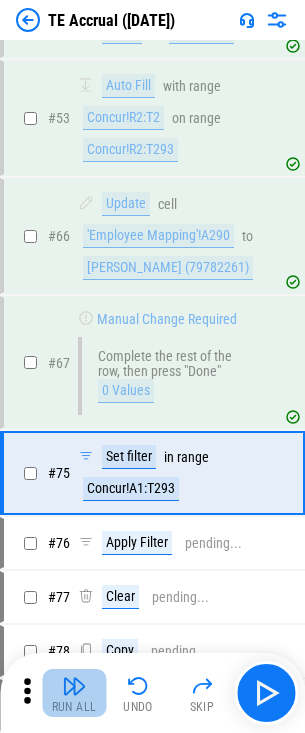 click at bounding box center (74, 686) 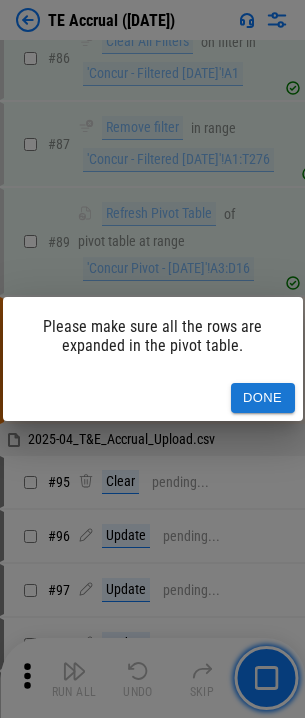 scroll, scrollTop: 1440, scrollLeft: 0, axis: vertical 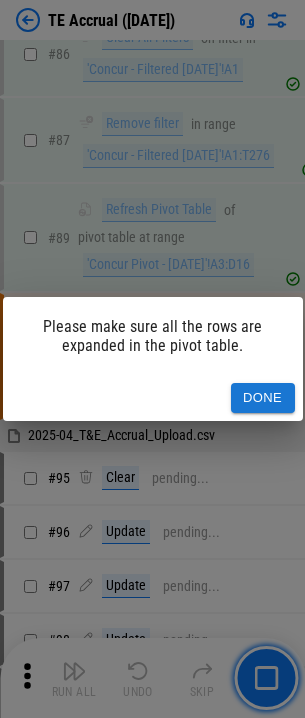 click on "Done" at bounding box center [263, 398] 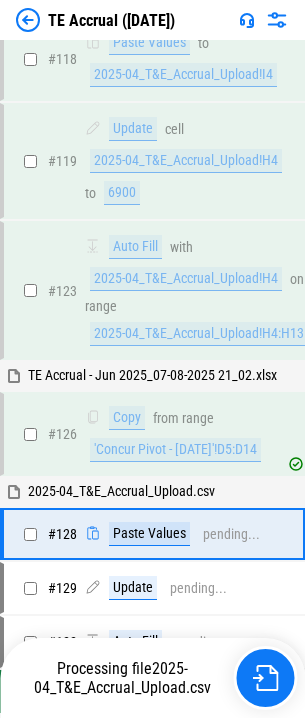 scroll, scrollTop: 3533, scrollLeft: 0, axis: vertical 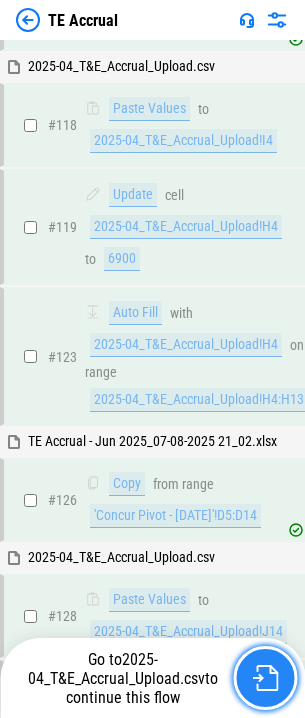 click at bounding box center [265, 678] 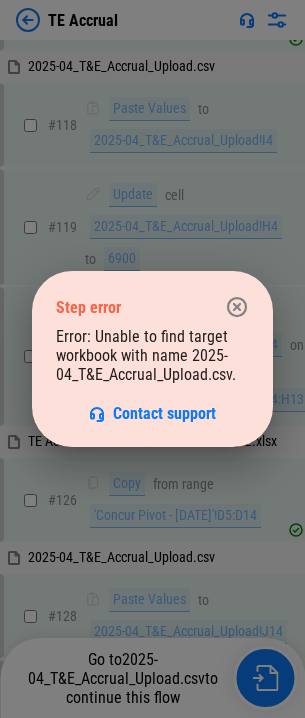 click 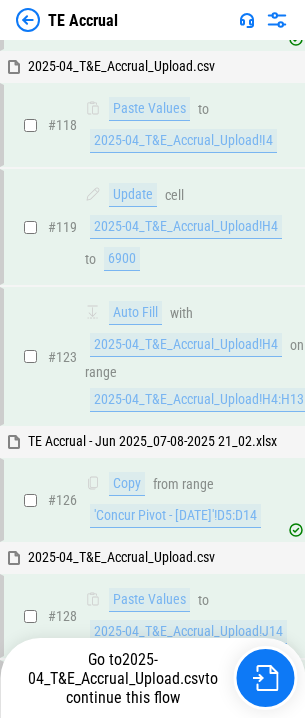 click at bounding box center (28, 20) 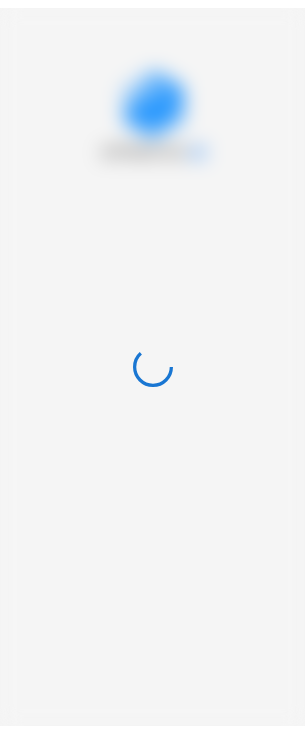 scroll, scrollTop: 0, scrollLeft: 0, axis: both 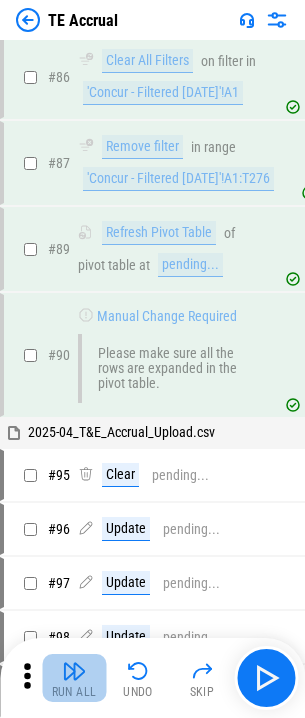 click at bounding box center [74, 671] 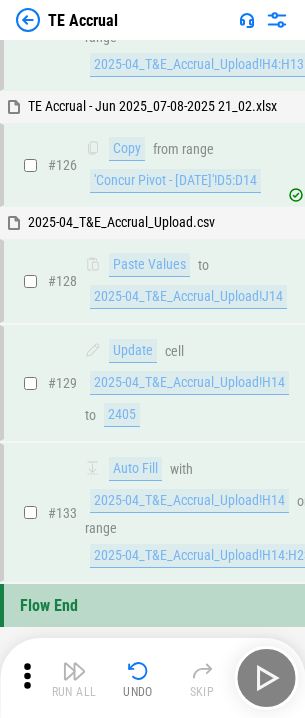 scroll, scrollTop: 3785, scrollLeft: 0, axis: vertical 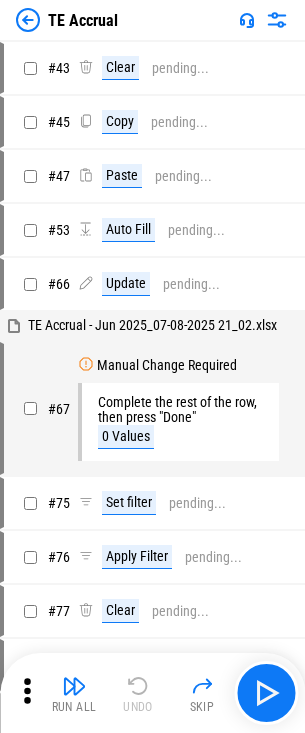 click on "TE Accrual" at bounding box center [152, 20] 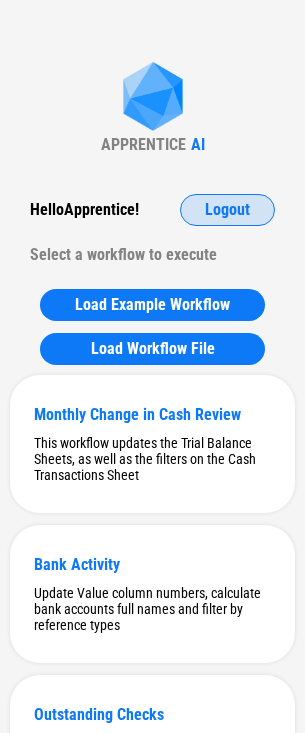 click on "Logout" at bounding box center [227, 210] 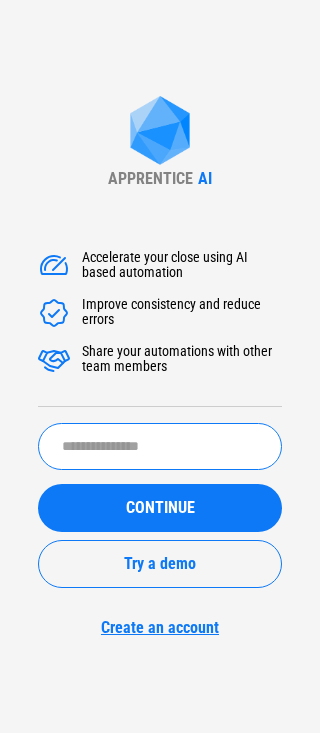 click at bounding box center [160, 446] 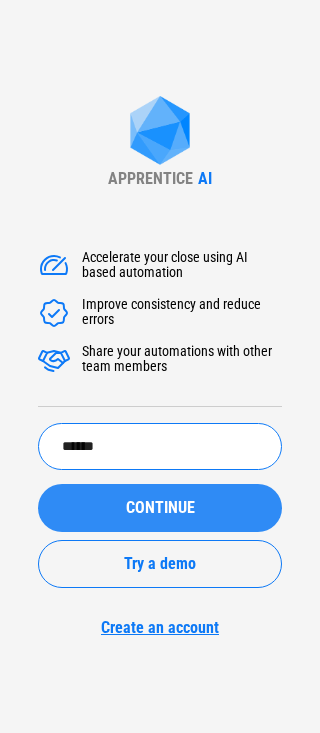 click on "CONTINUE" at bounding box center [160, 508] 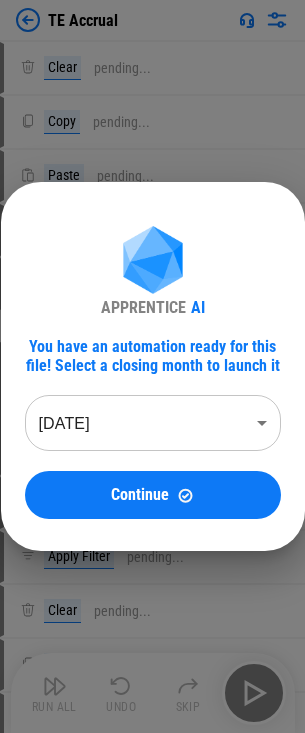 click on "TE Accrual  Clear pending... Copy pending... Paste pending... Auto Fill pending... Update pending... TE Accrual - Jun 2025_07-08-2025 21_02.xlsx Manual Change Required Complete the rest of the row, then press "Done" 0 Values Set filter pending... Apply Filter pending... Clear pending... Copy pending... Paste pending... Set filter pending... Apply Filter pending... Remove Rows pending... Clear All Filters pending... Remove filter pending... Refresh Pivot Table pending... Manual Change Required Please make sure all the rows are expanded in the pivot table. Clear pending... Update pending... Update pending... Update pending... Update pending... Update pending... Copy pending... Paste Values pending... Paste Values pending... Copy pending... Paste pending... Copy pending... Paste pending... Copy pending... Paste pending... Copy pending... Paste Values pending... Update pending... Auto Fill pending... Copy pending... Paste Values pending... Update pending... Auto Fill pending... Flow End Run All Undo Skip" at bounding box center [152, 366] 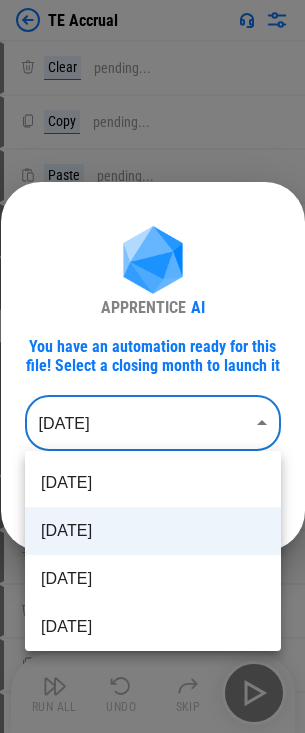 click on "[DATE]" at bounding box center (153, 531) 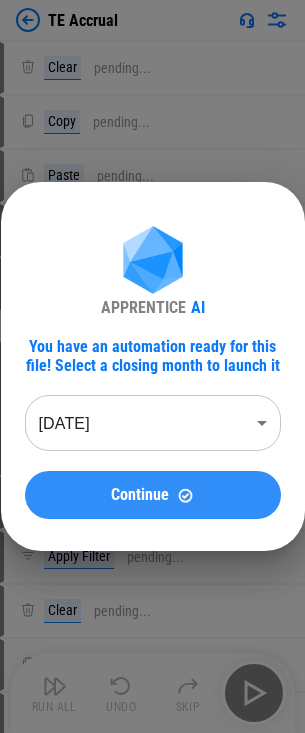 click on "Continue" at bounding box center [140, 495] 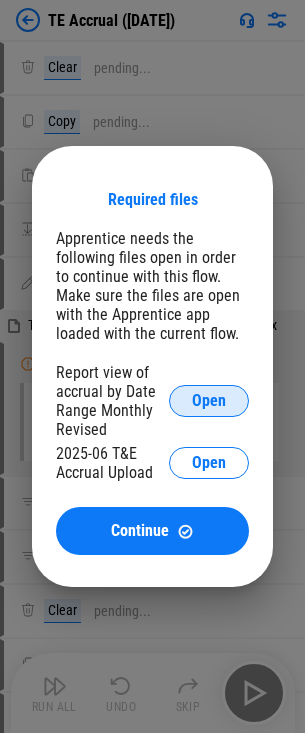 click on "Open" at bounding box center [209, 401] 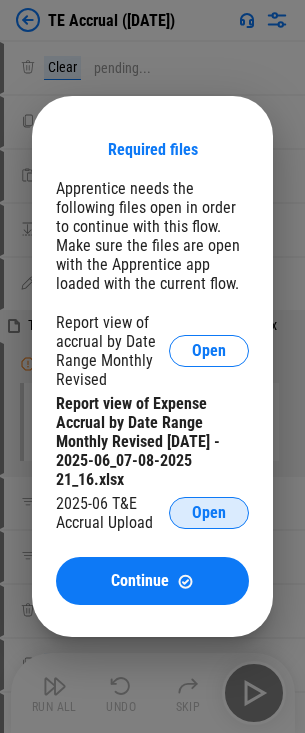 click on "Open" at bounding box center [209, 513] 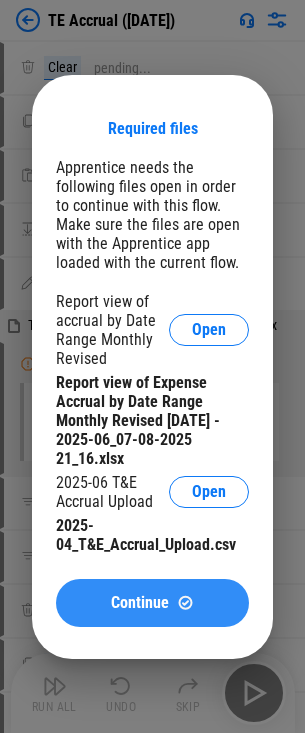 click on "Continue" at bounding box center [152, 603] 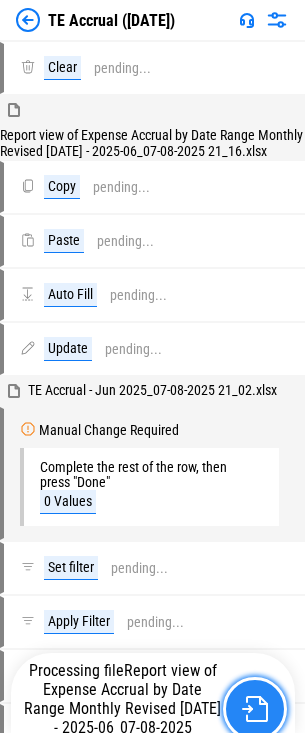 click at bounding box center (255, 709) 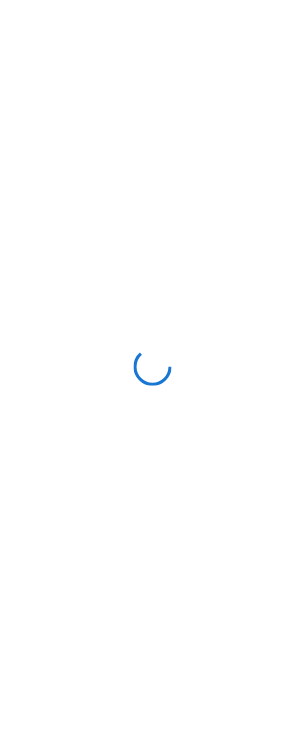 scroll, scrollTop: 0, scrollLeft: 0, axis: both 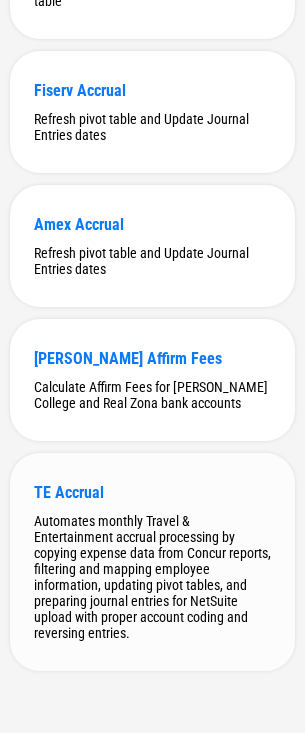 click on "TE Accrual Automates monthly Travel & Entertainment accrual processing by copying expense data from Concur reports, filtering and mapping employee information, updating pivot tables, and preparing journal entries for NetSuite upload with proper account coding and reversing entries." at bounding box center (152, 562) 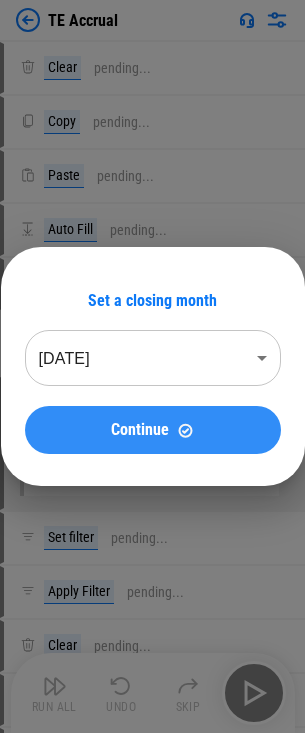 click on "Continue" at bounding box center [153, 430] 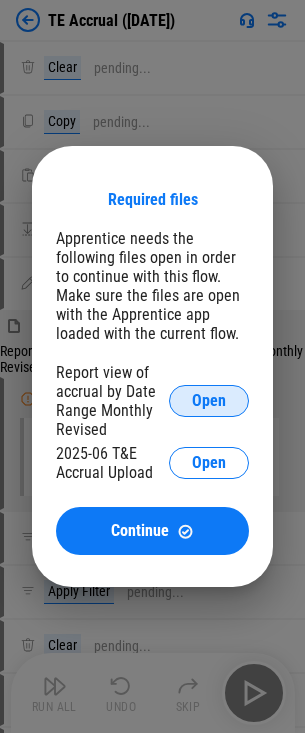 click on "Open" at bounding box center (209, 401) 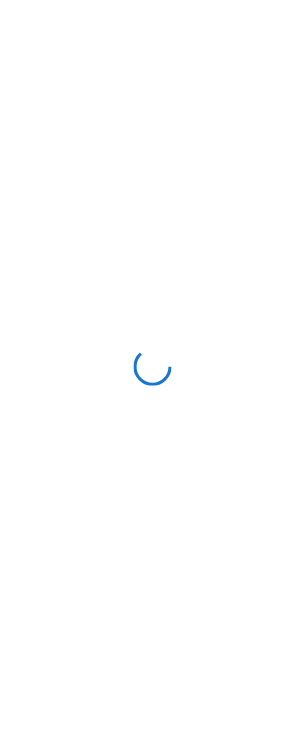 scroll, scrollTop: 0, scrollLeft: 0, axis: both 